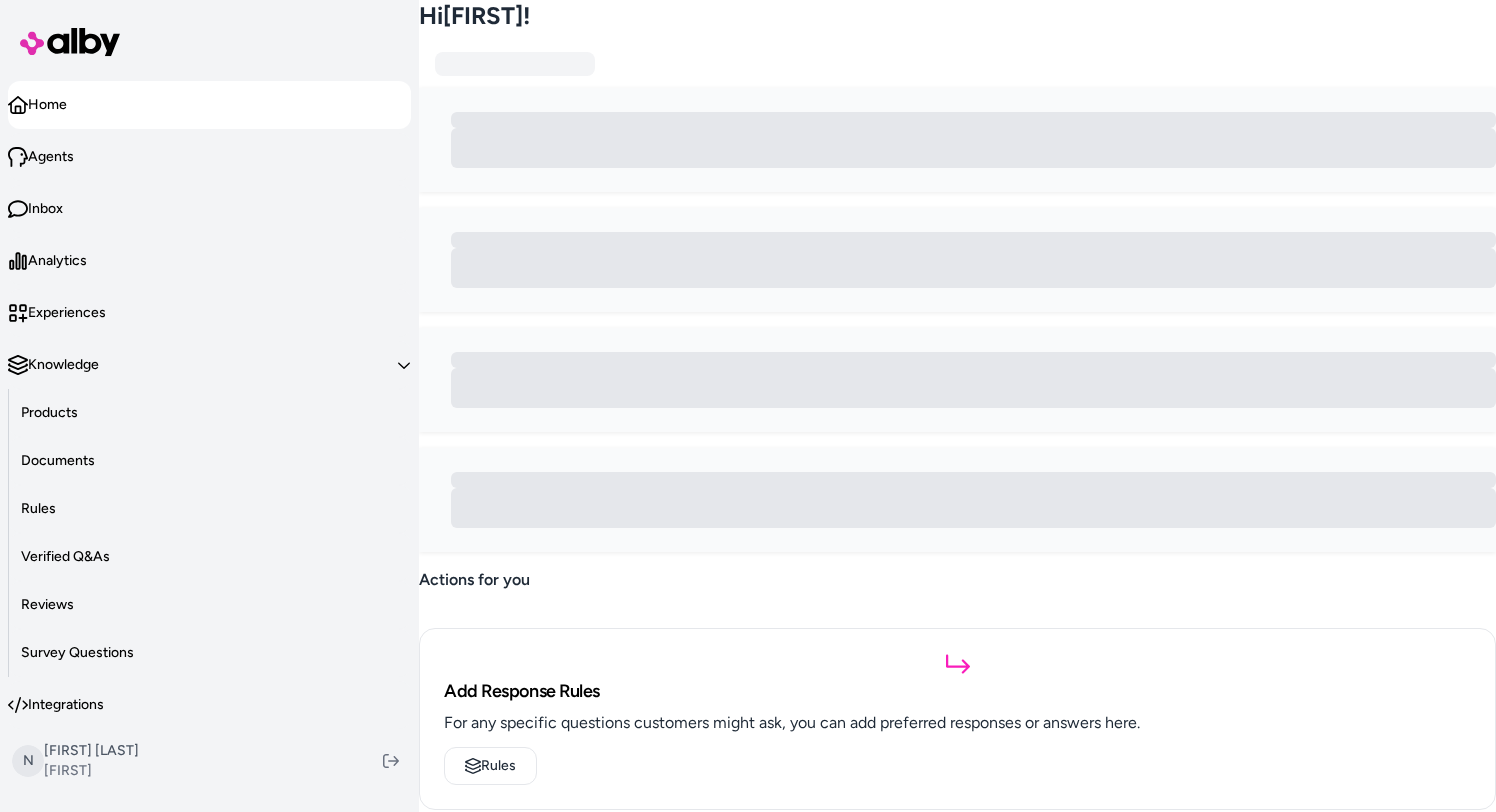 scroll, scrollTop: 0, scrollLeft: 0, axis: both 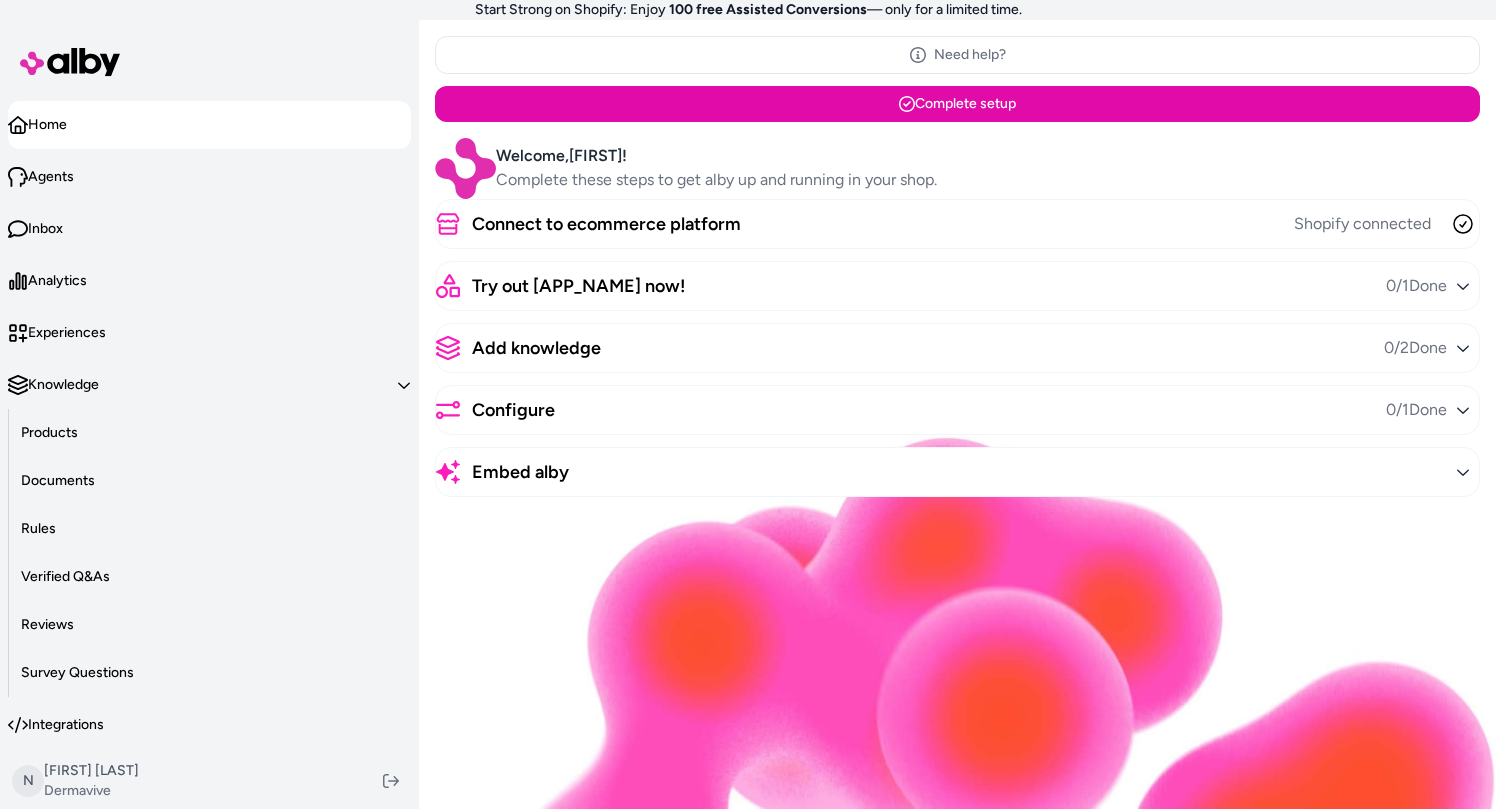 click on "Experiences" at bounding box center (67, 333) 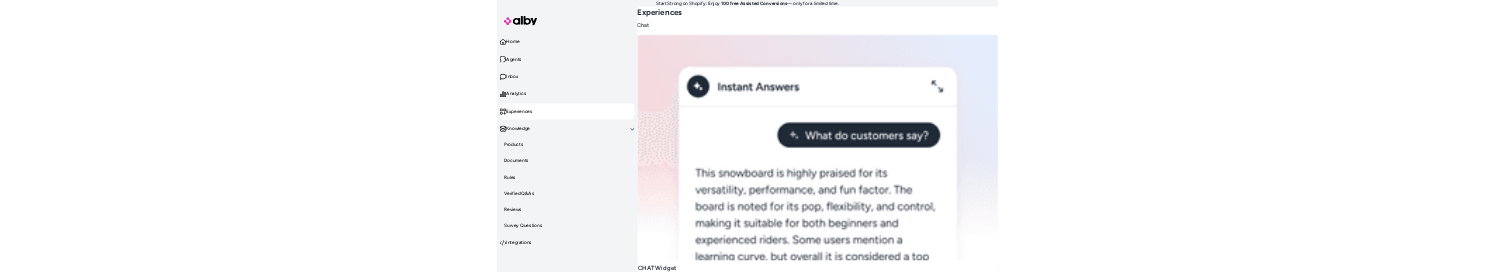 scroll, scrollTop: 54, scrollLeft: 0, axis: vertical 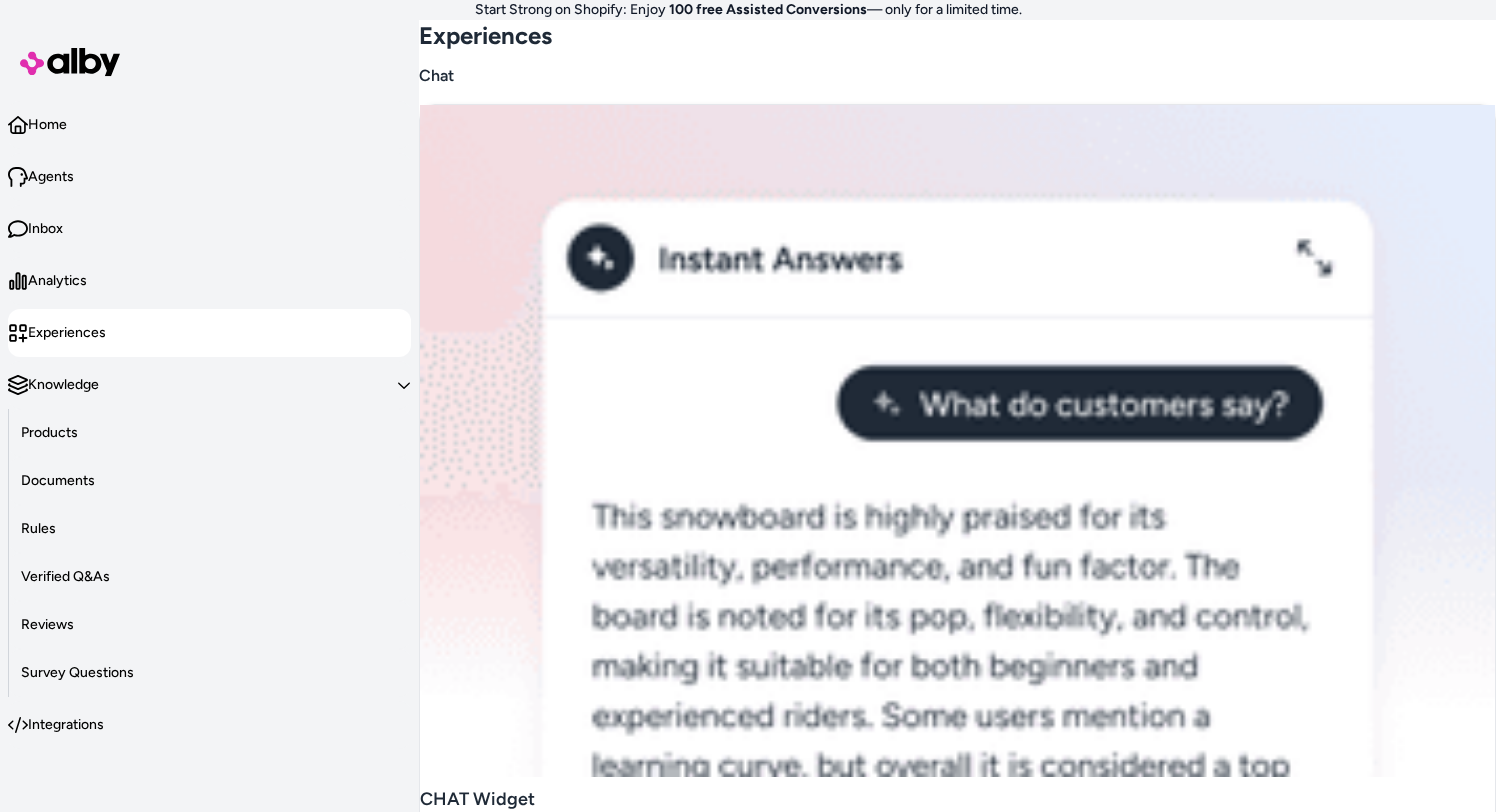 click on "PDP Widget" at bounding box center (596, 1084) 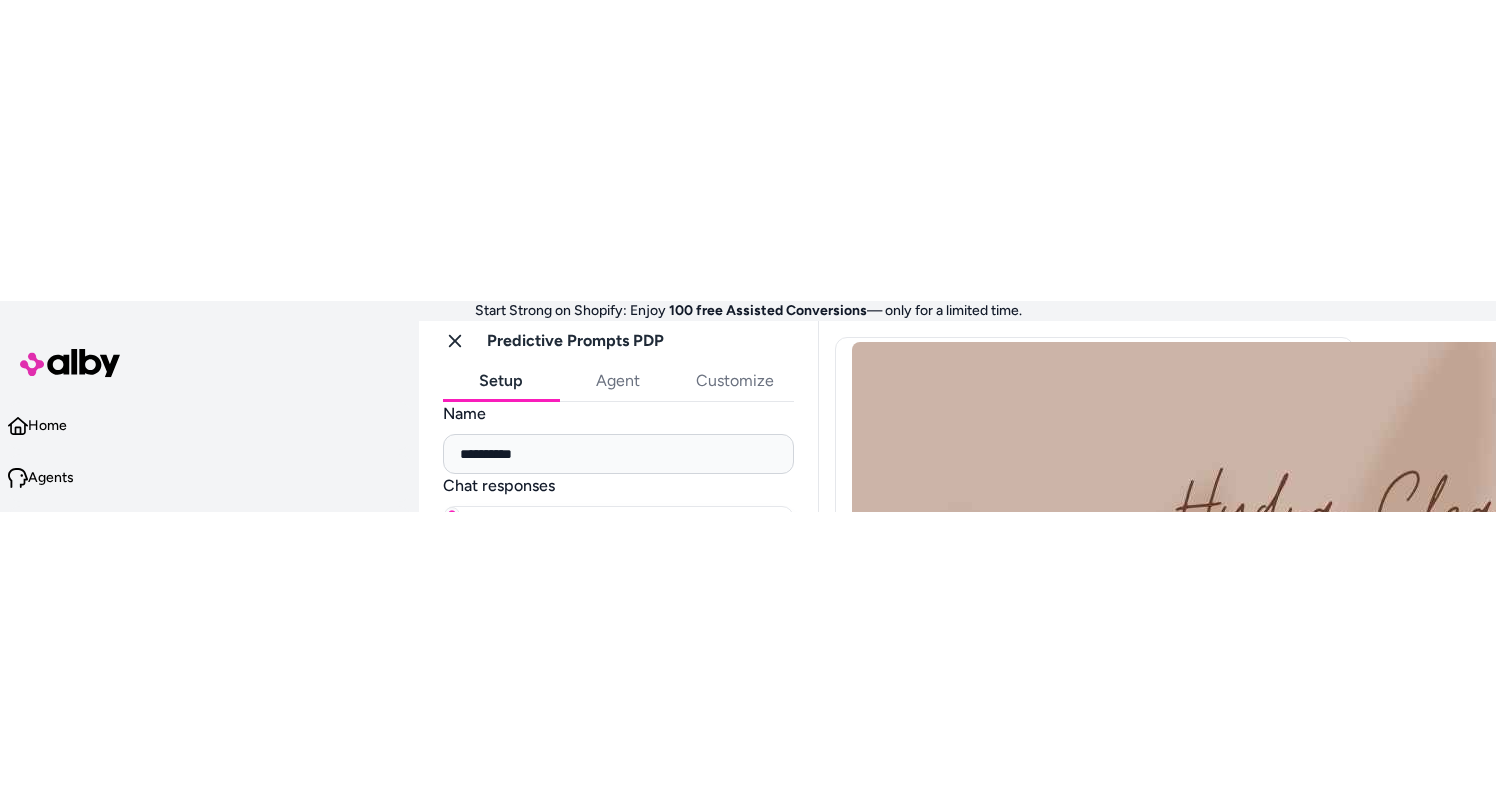 scroll, scrollTop: 0, scrollLeft: 0, axis: both 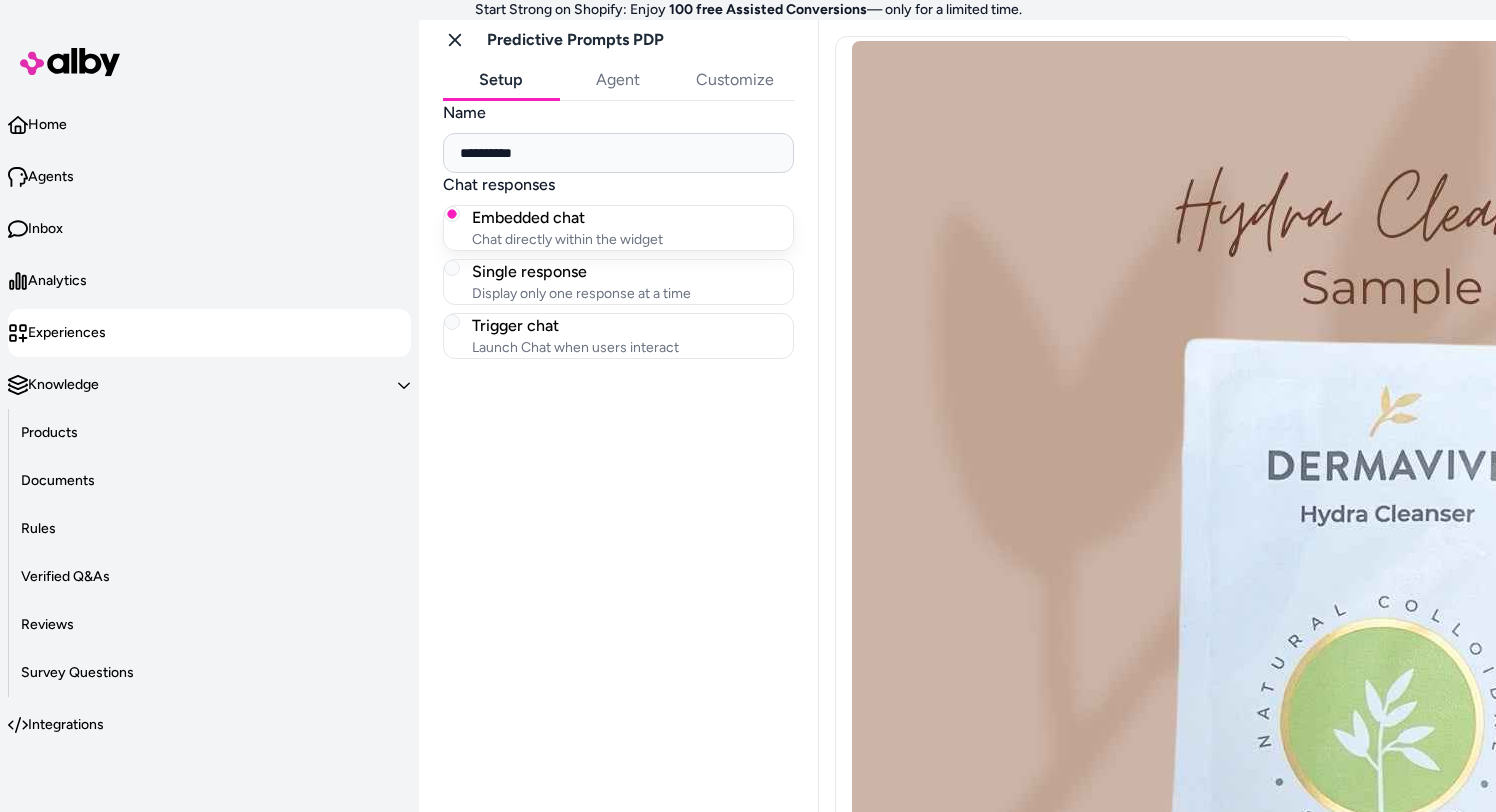 click on "Products" at bounding box center [49, 433] 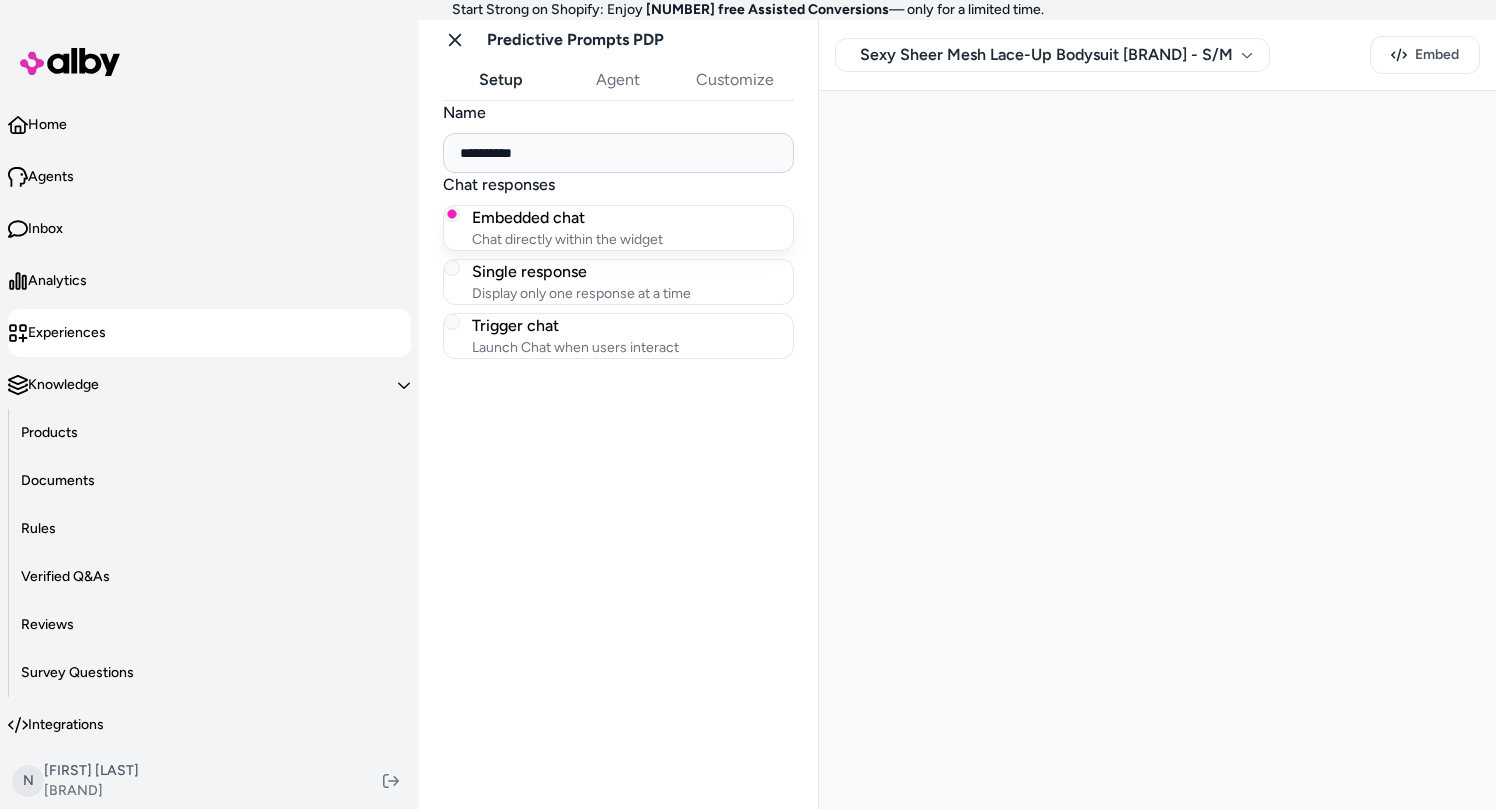 scroll, scrollTop: 0, scrollLeft: 0, axis: both 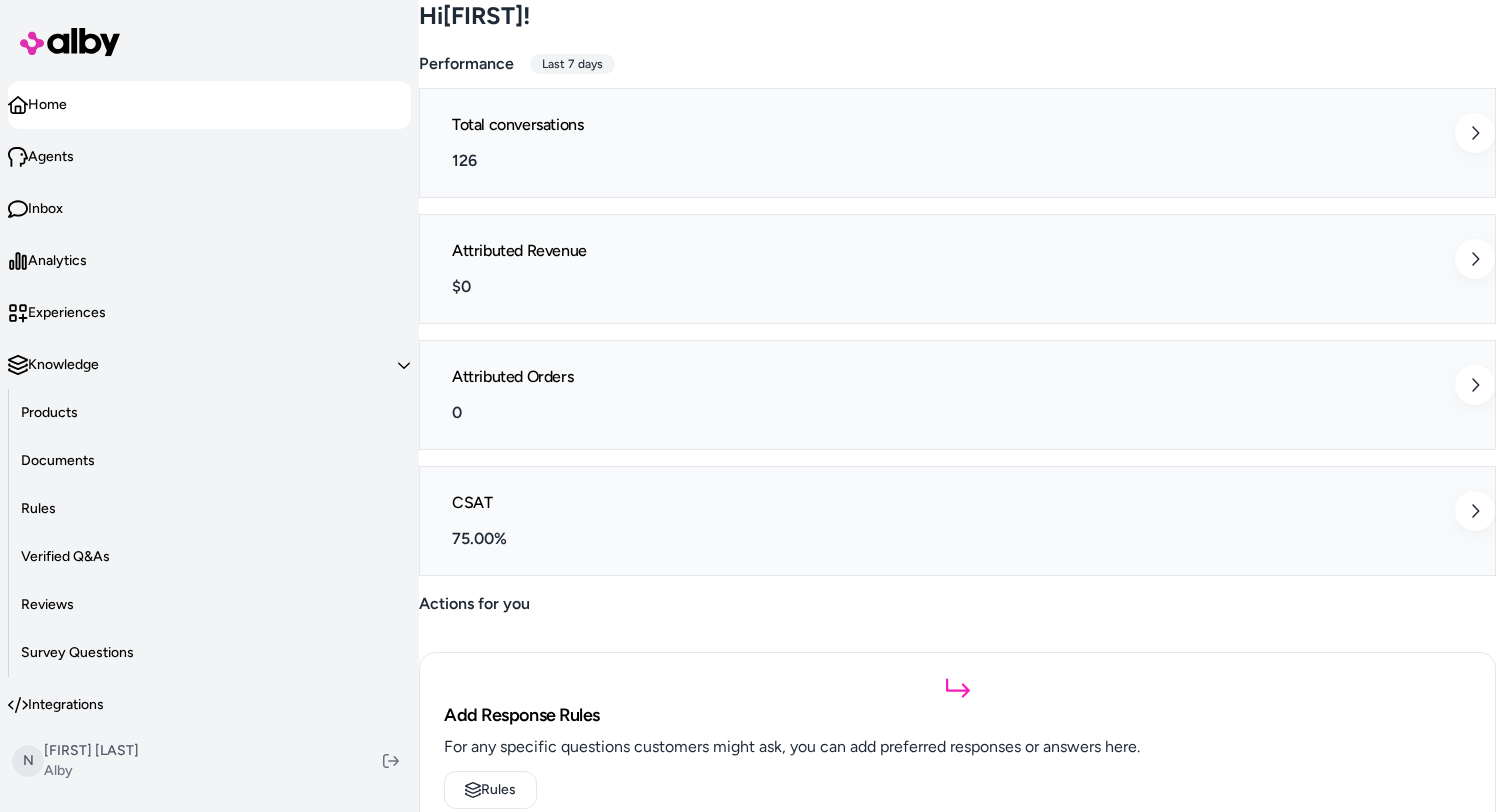 click on "Experiences" at bounding box center (67, 313) 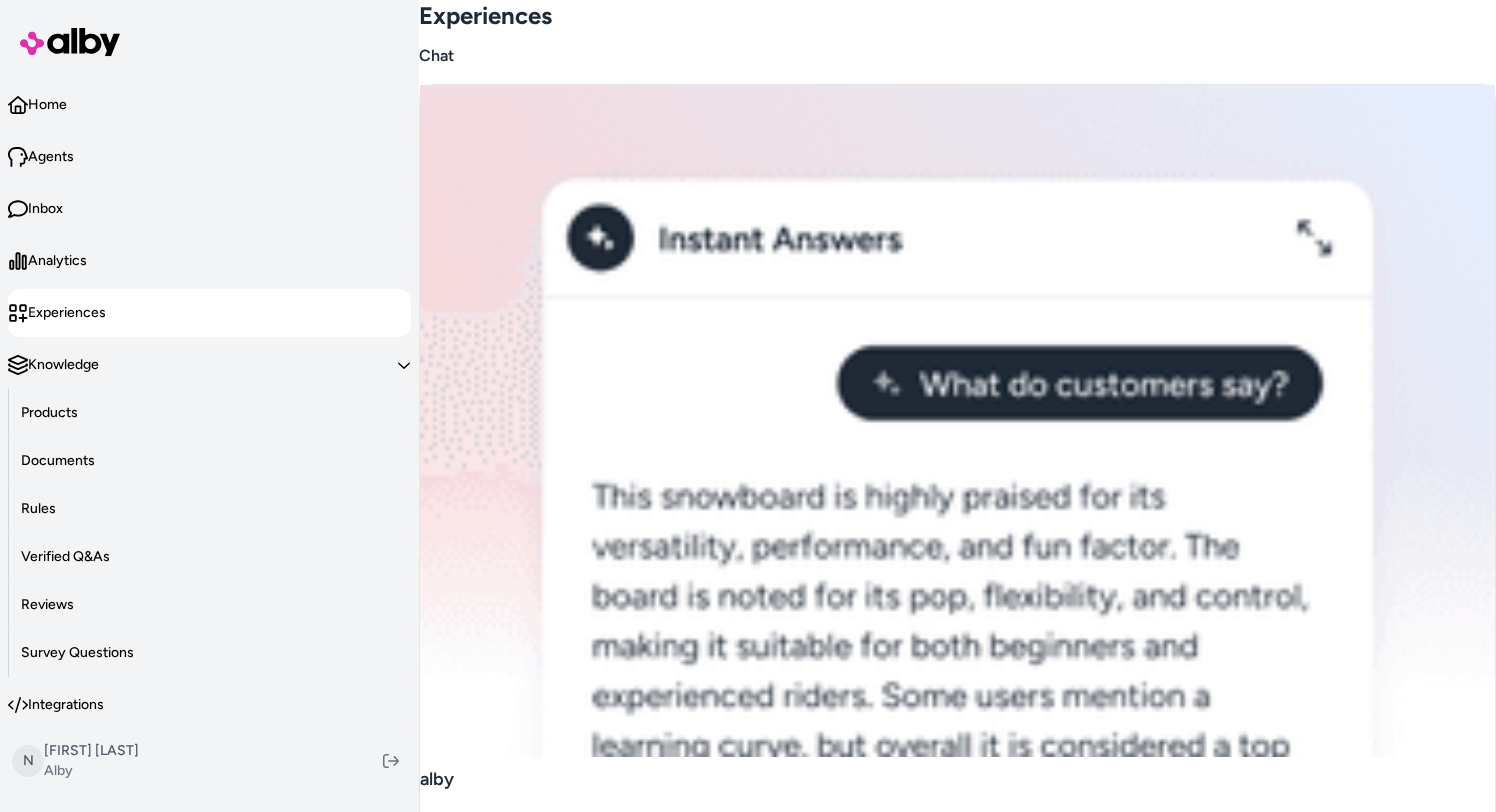 click on "Freeform Question" at bounding box center [580, 1092] 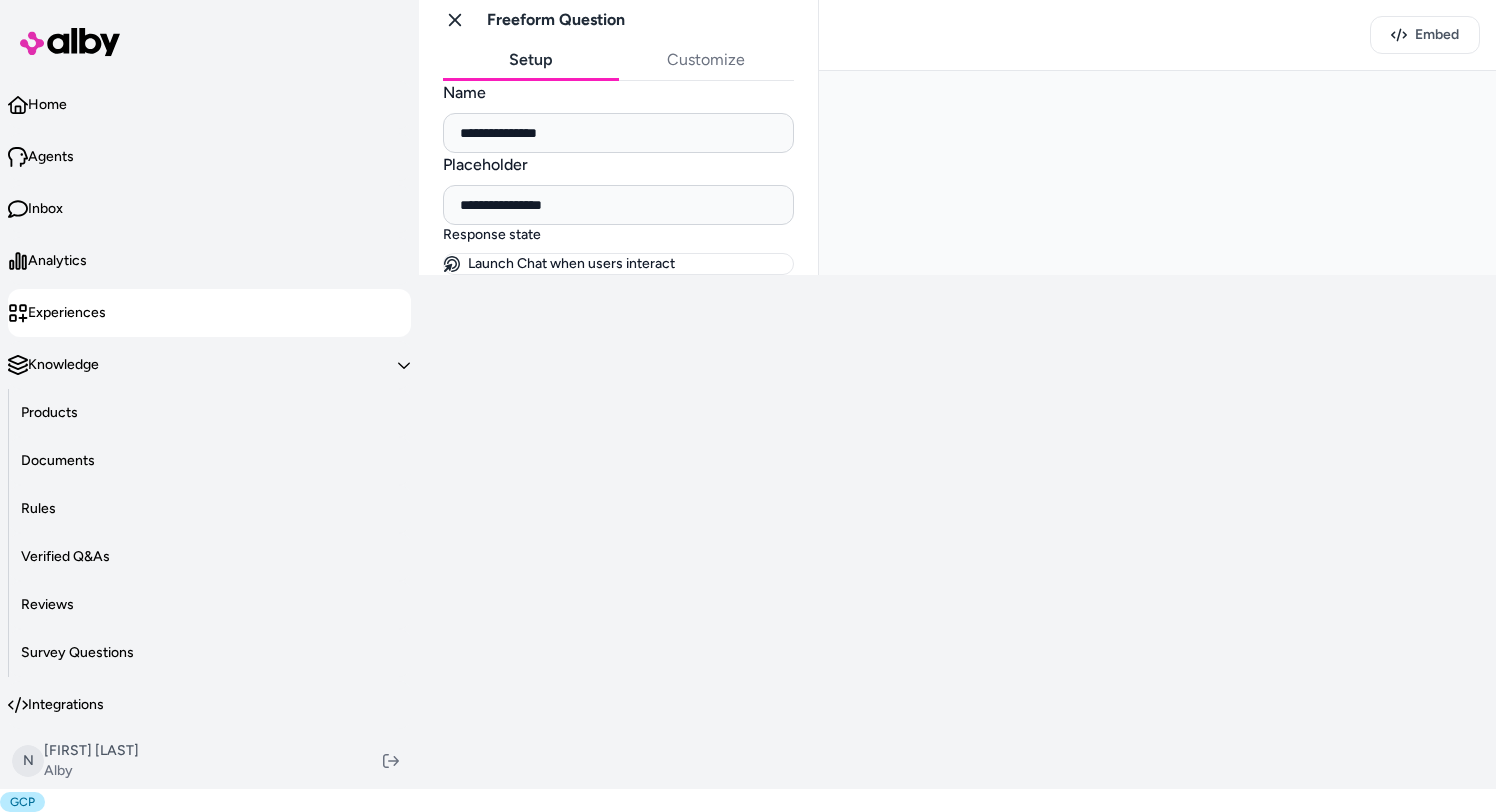 scroll, scrollTop: 0, scrollLeft: 0, axis: both 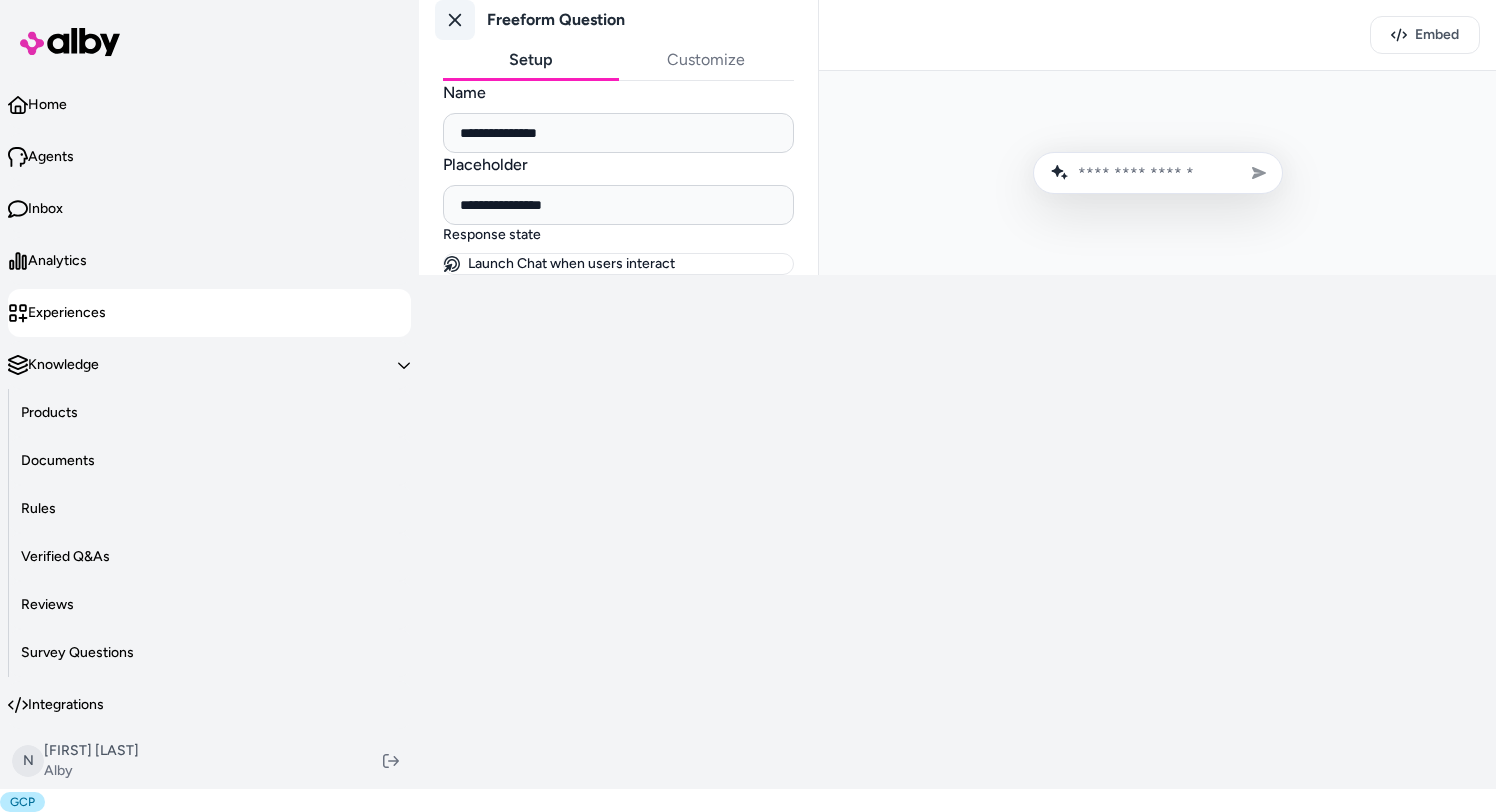 click at bounding box center [455, 20] 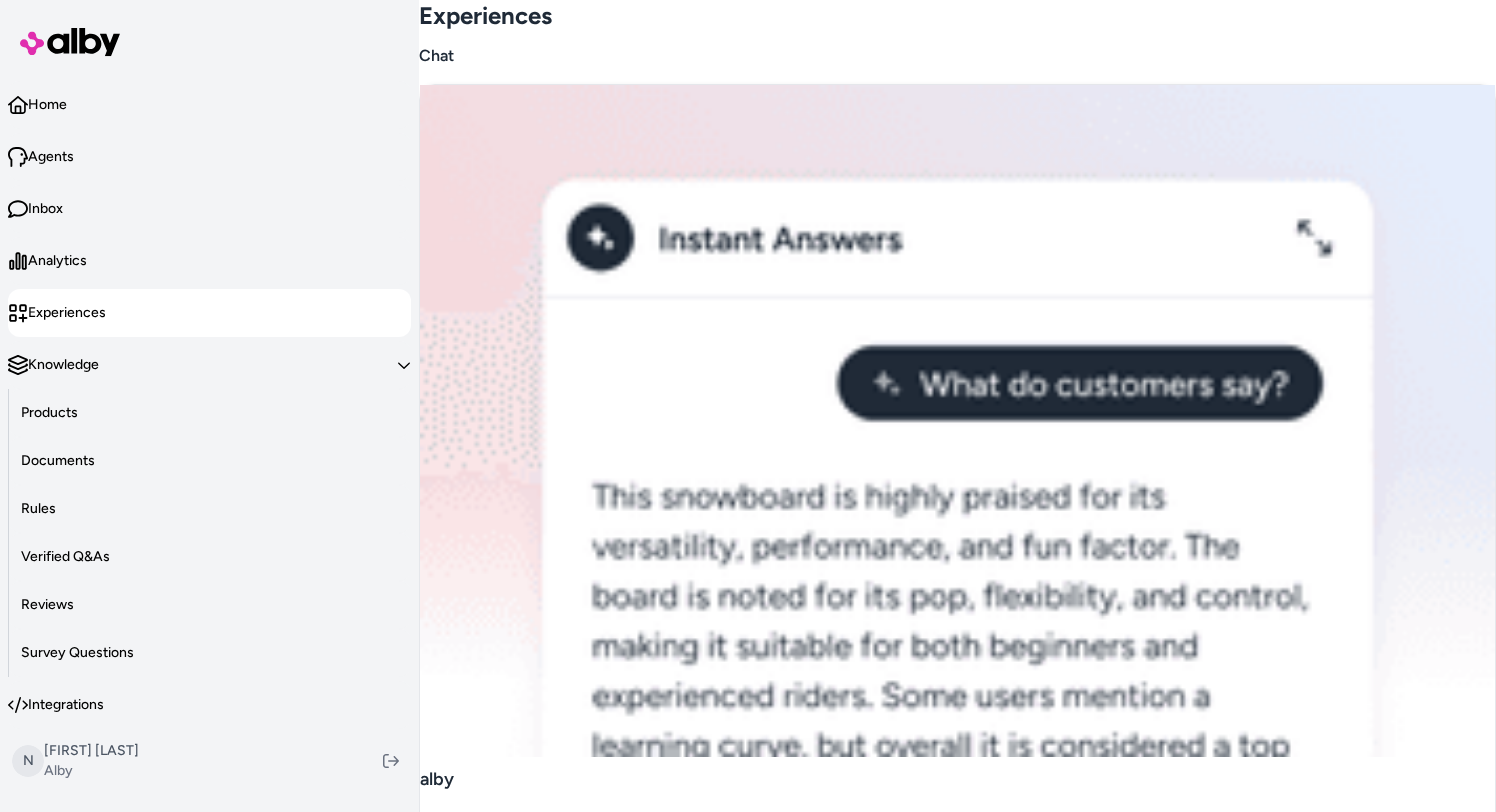 scroll, scrollTop: 302, scrollLeft: 0, axis: vertical 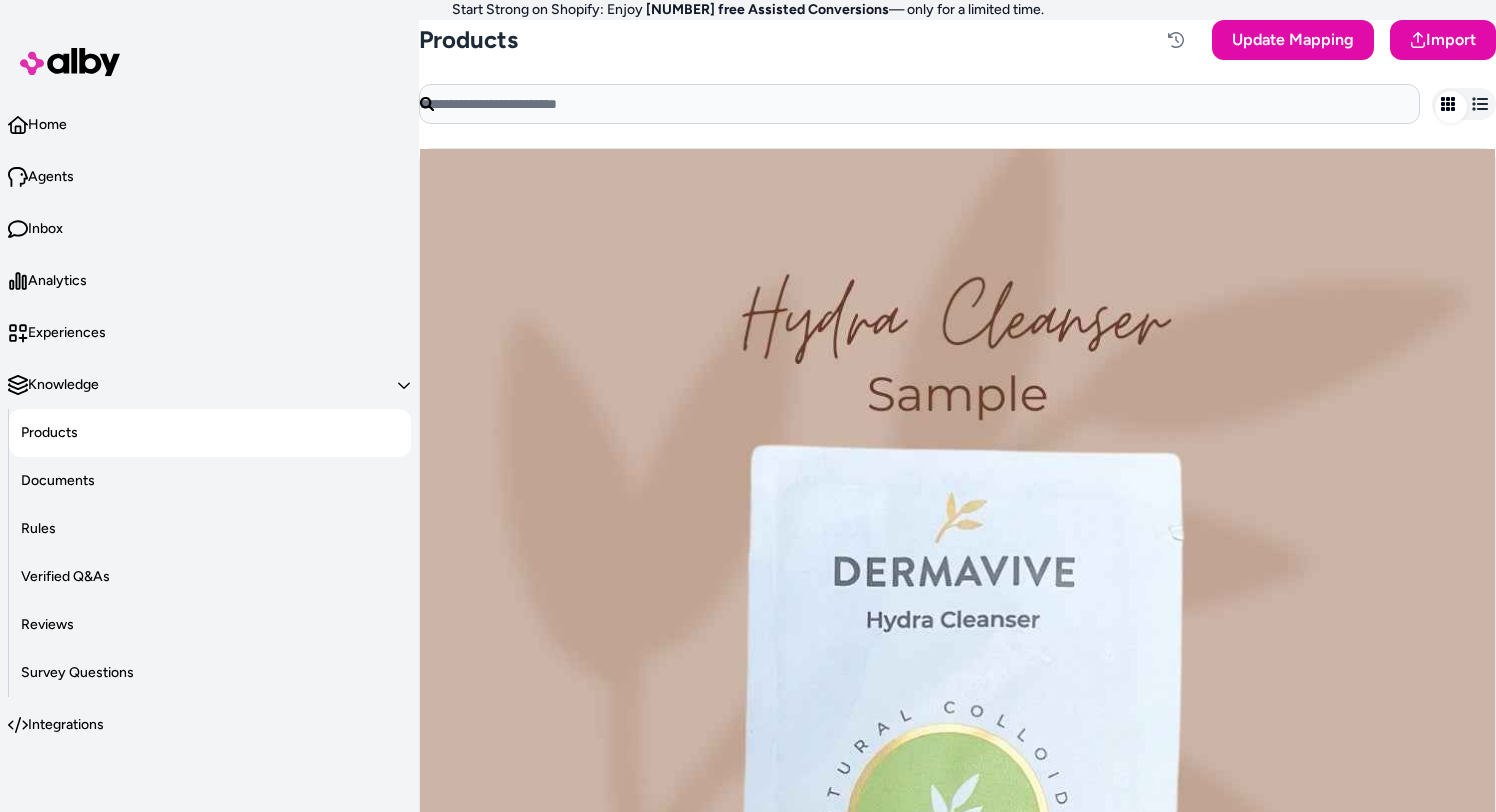 click on "Hydra Cleanser - Sachet Sample (Not for Sale) - Default Title A$0.00" at bounding box center (957, 718) 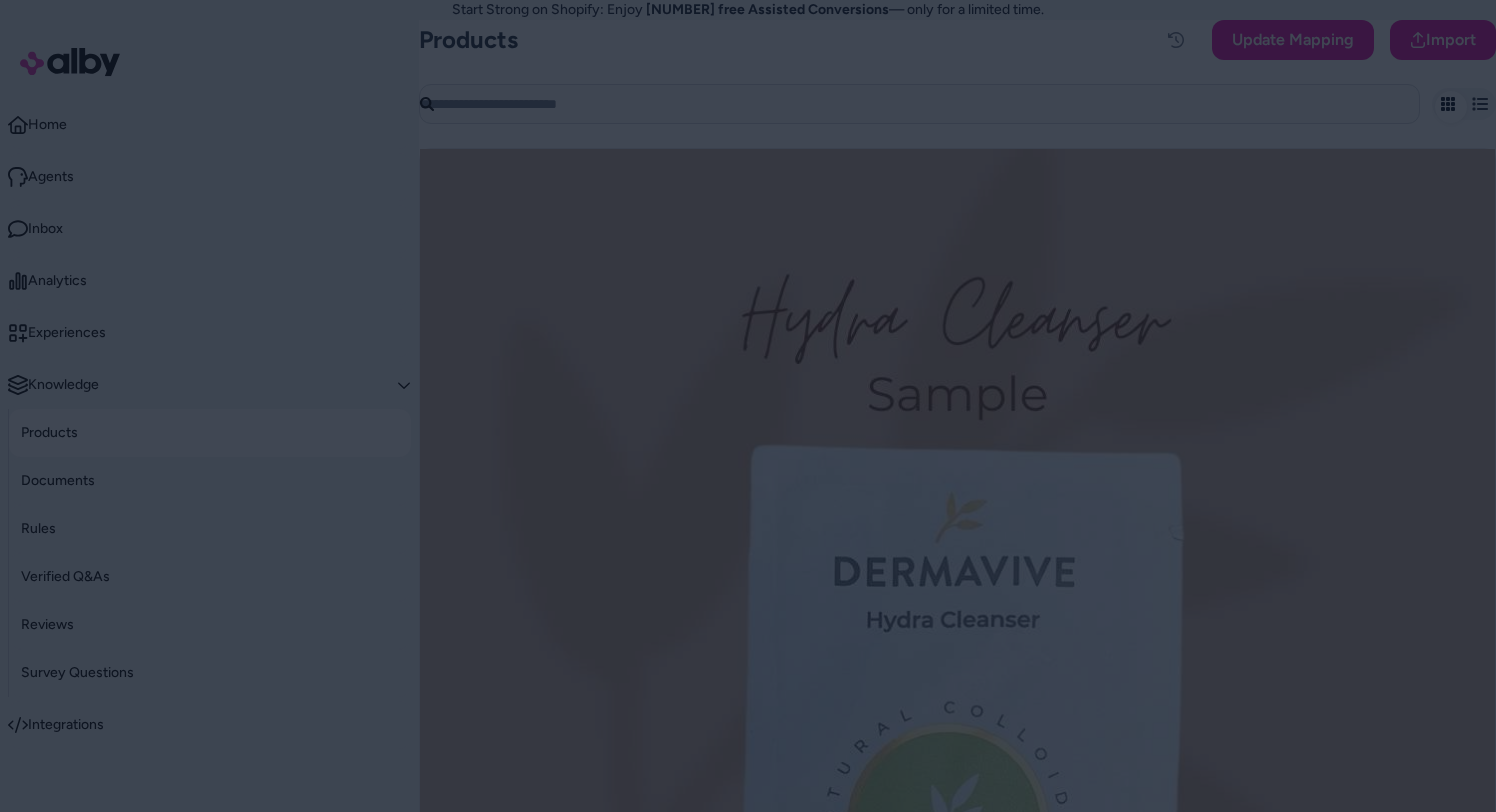 scroll, scrollTop: 0, scrollLeft: 0, axis: both 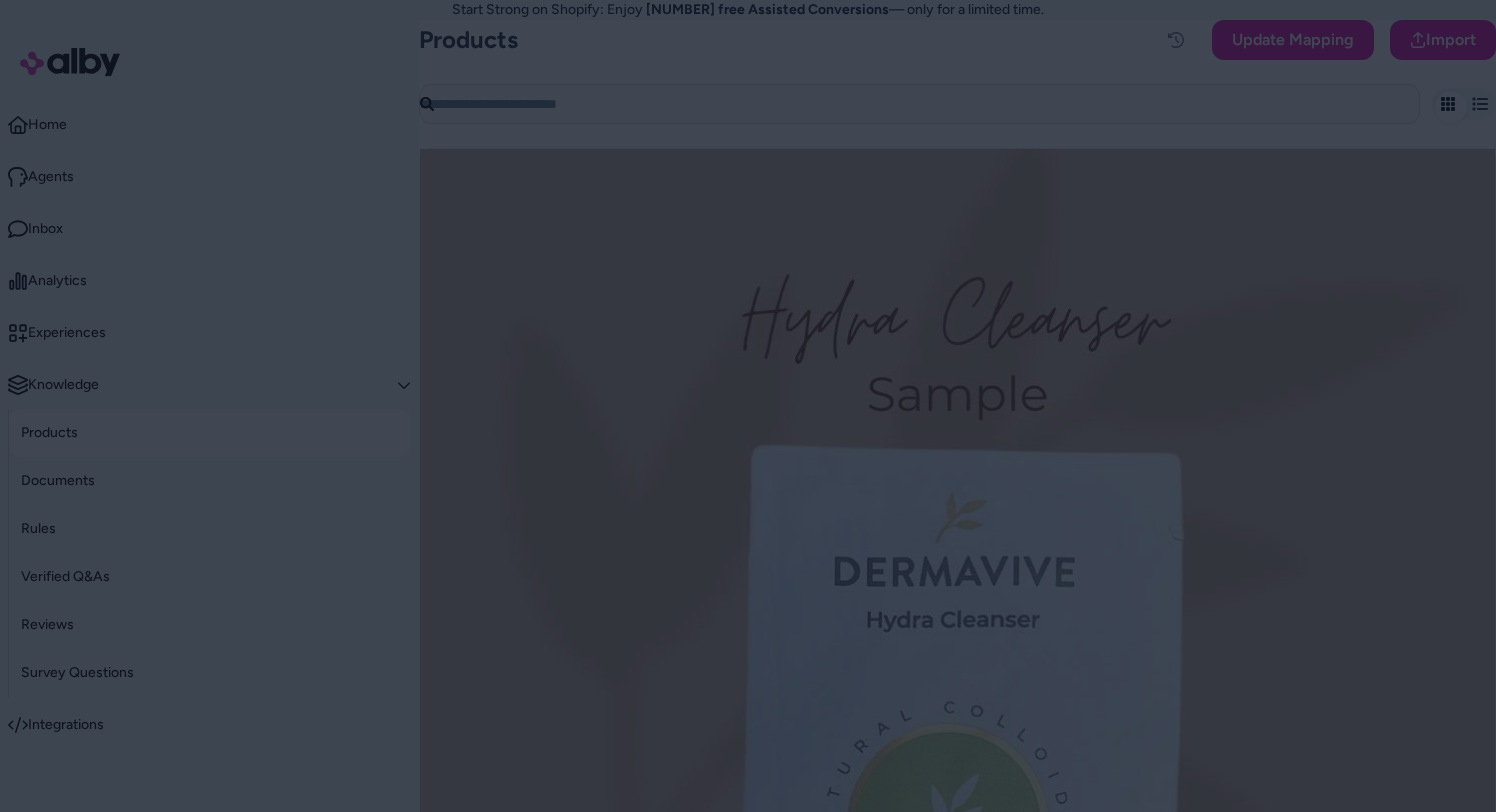 type 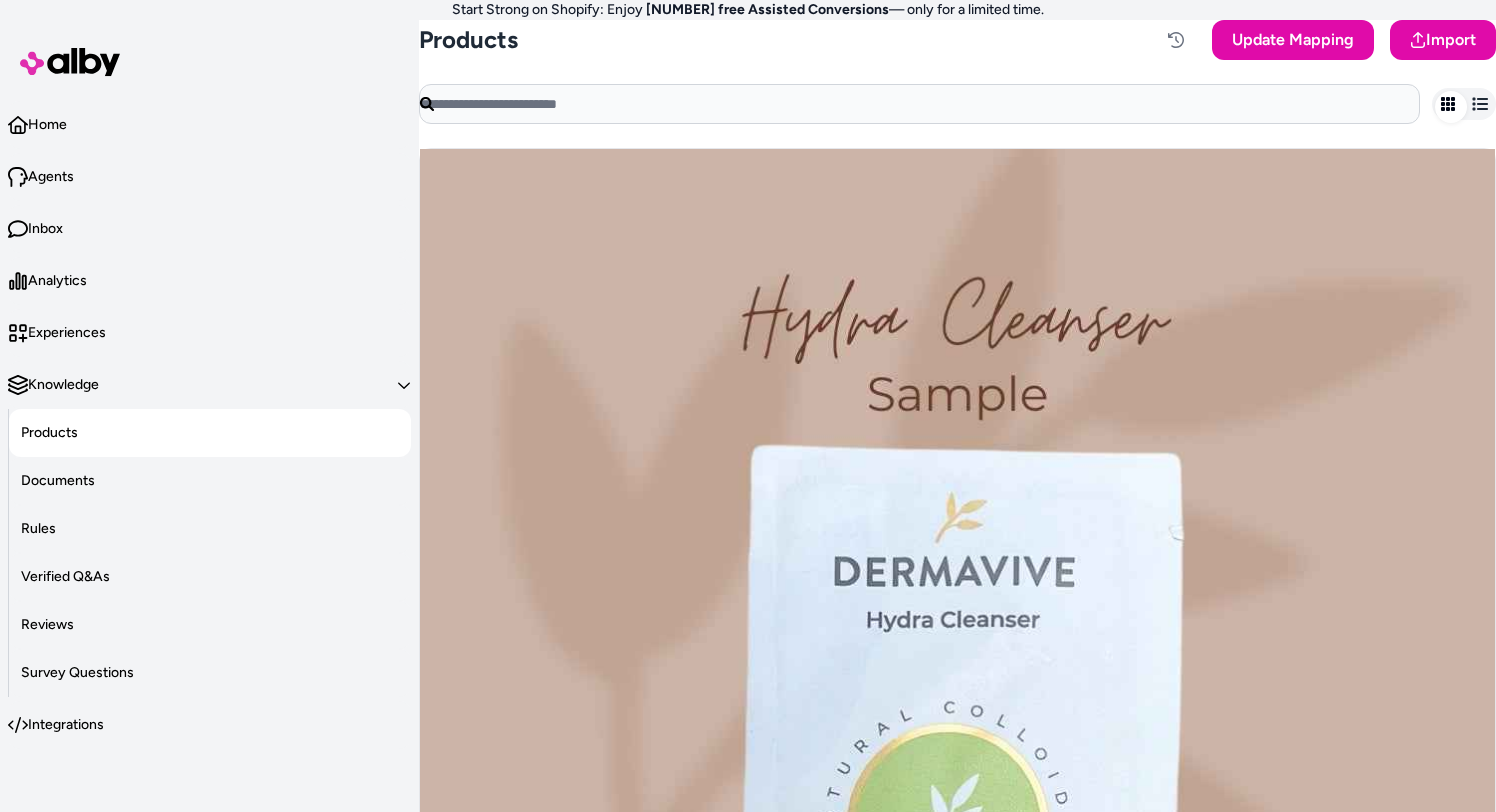 click on "Sachet Samples - 3 (Not for Sale) - Default Title A$1.00" at bounding box center [957, 1875] 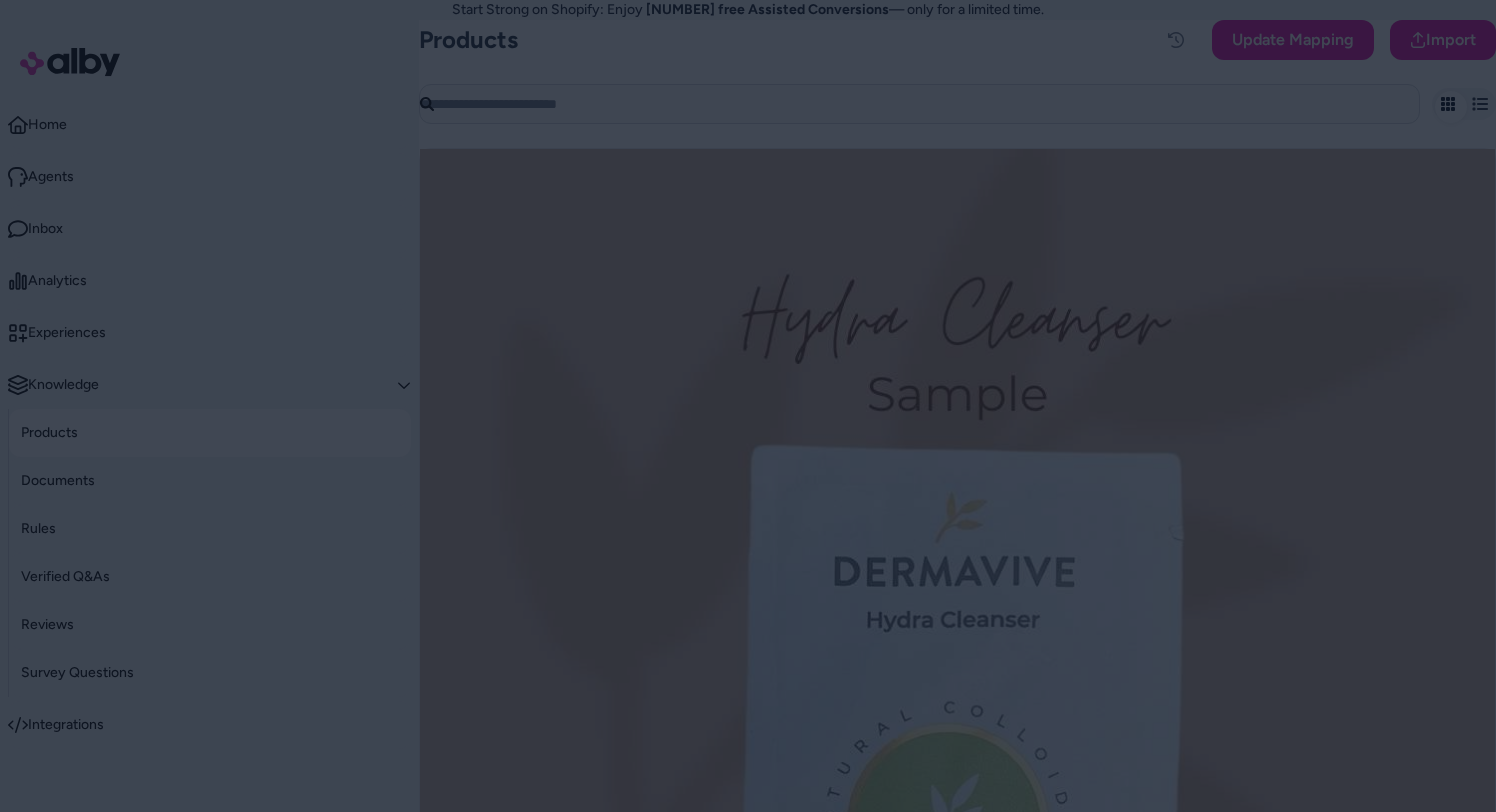 scroll, scrollTop: 24, scrollLeft: 0, axis: vertical 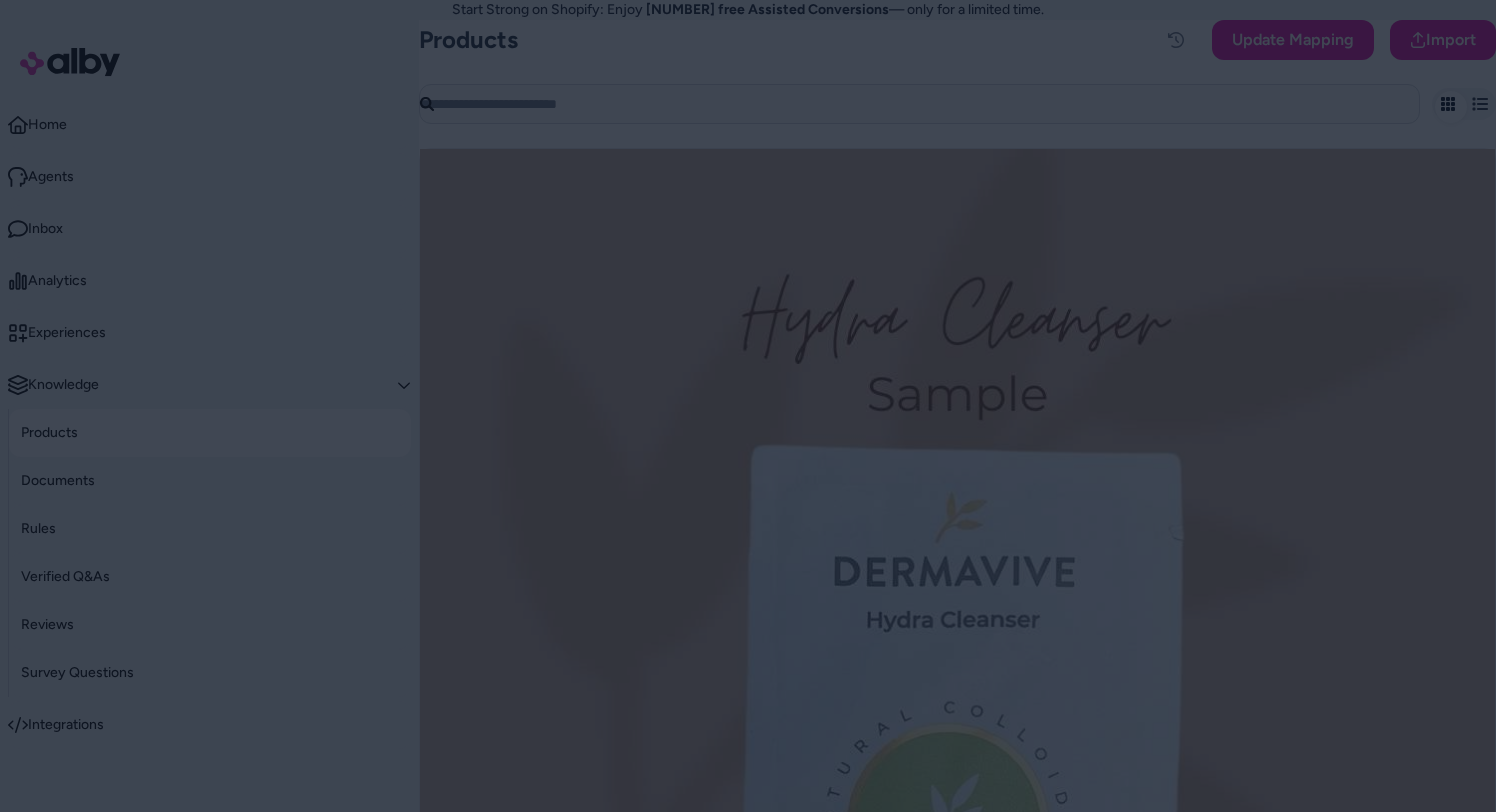 type 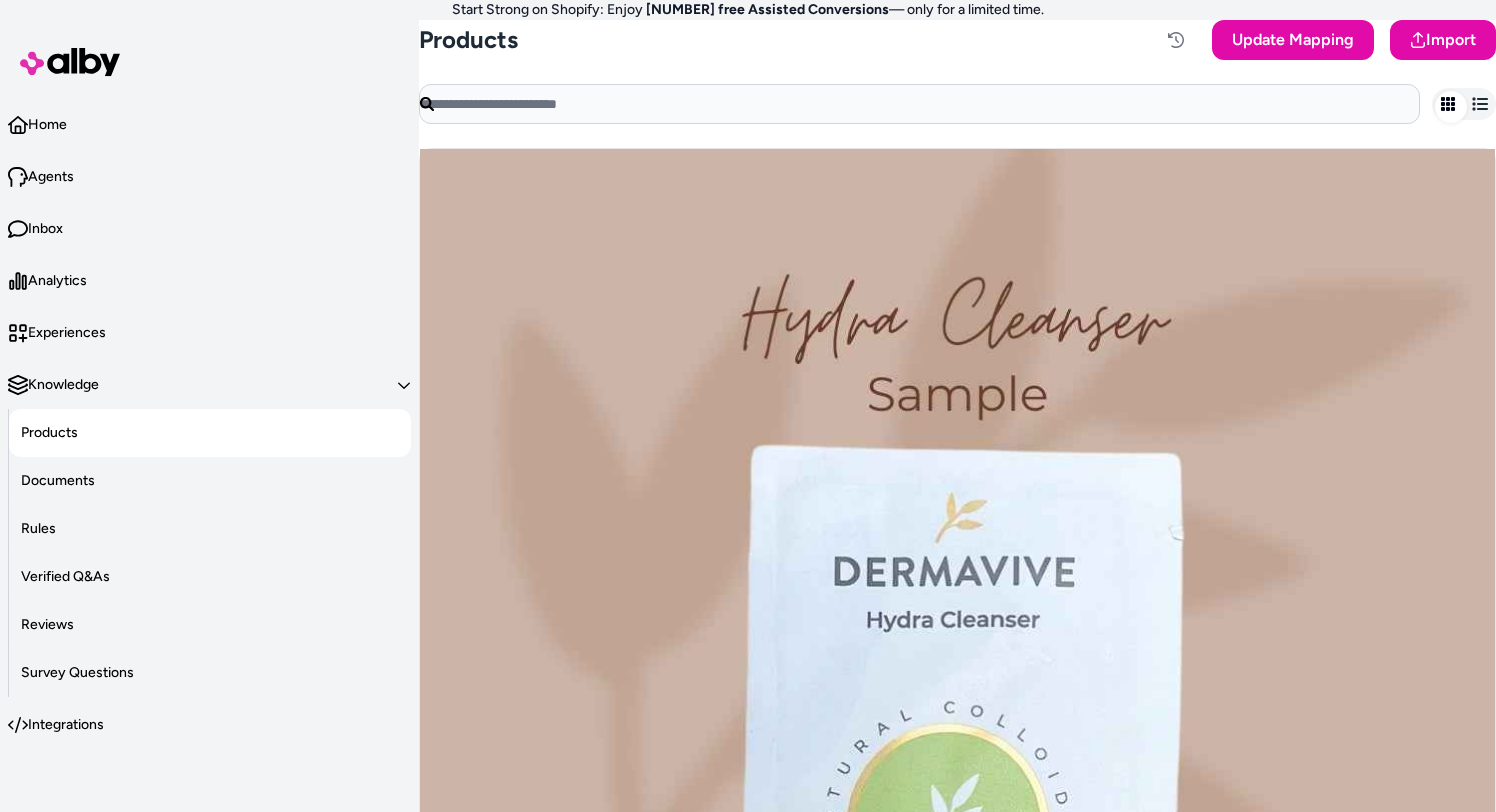 click on "Dermavive Comfort & Care Collection - Default Title A$43.00 A$52.00" at bounding box center (957, 3034) 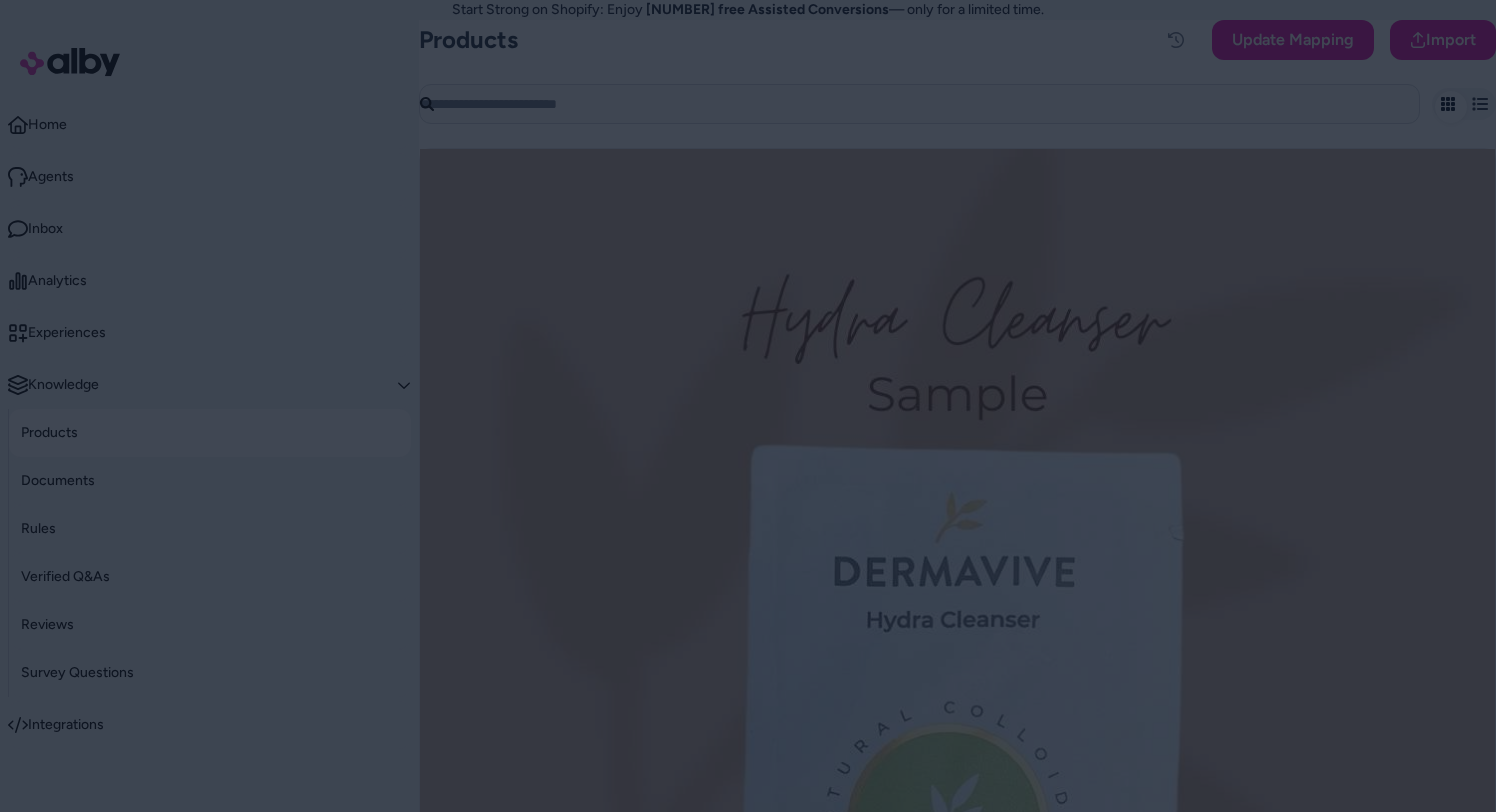 type 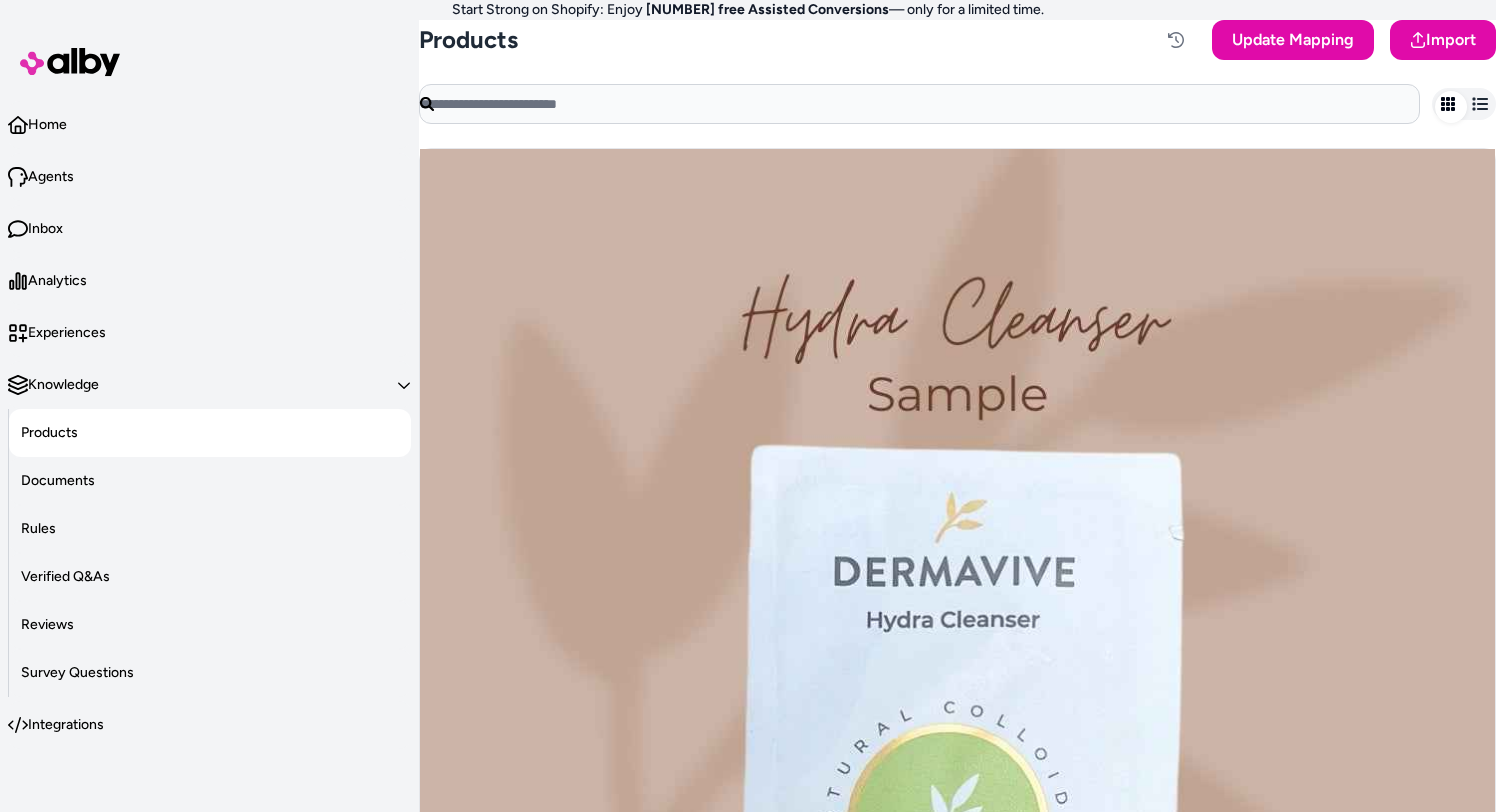 click on "Dermavive Dry Skin Crème with Colloidal Oatmeal: Best Moisturiser for Dry Skin - Default Title A$18.00" at bounding box center (957, 11143) 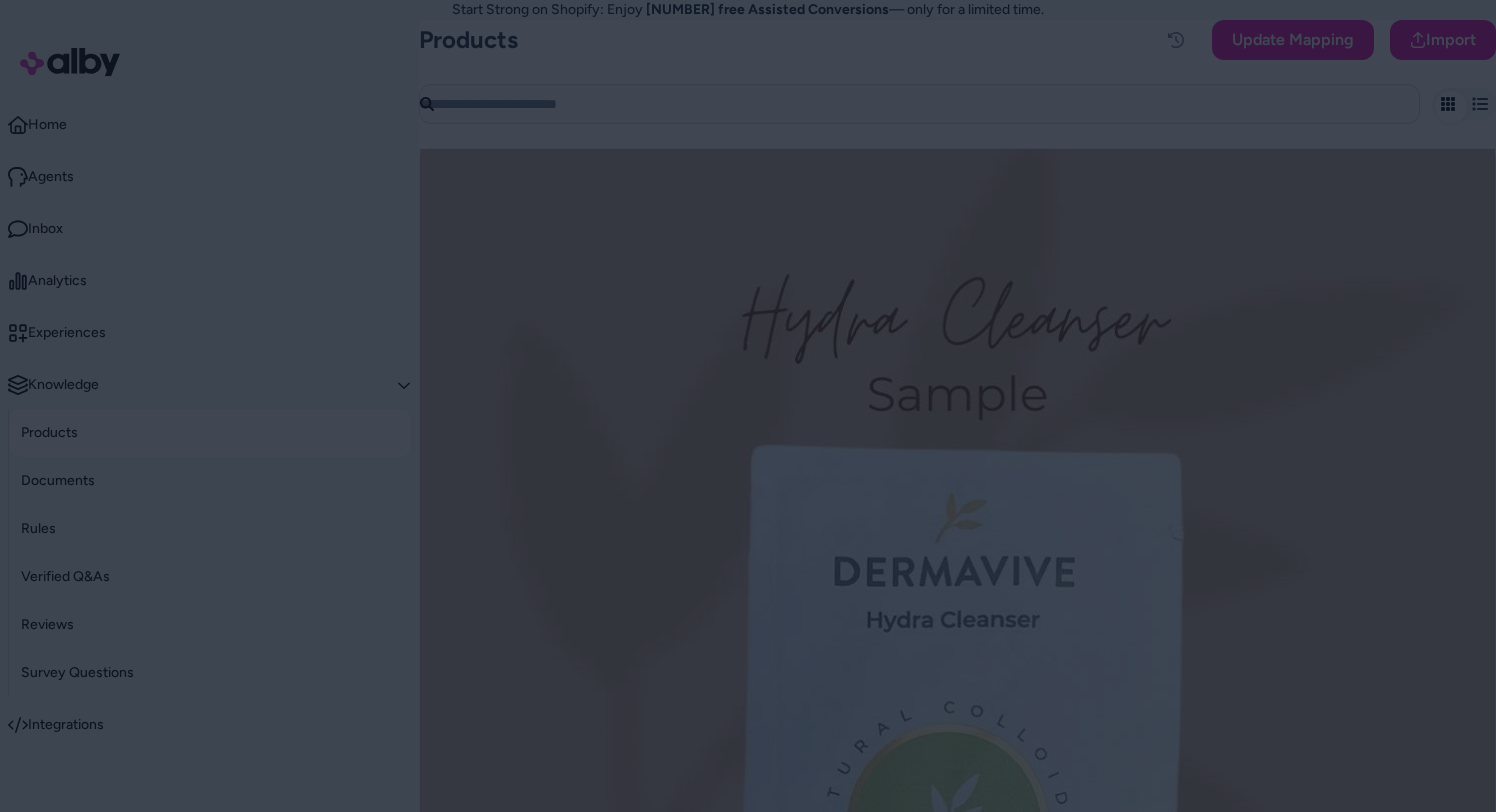 type 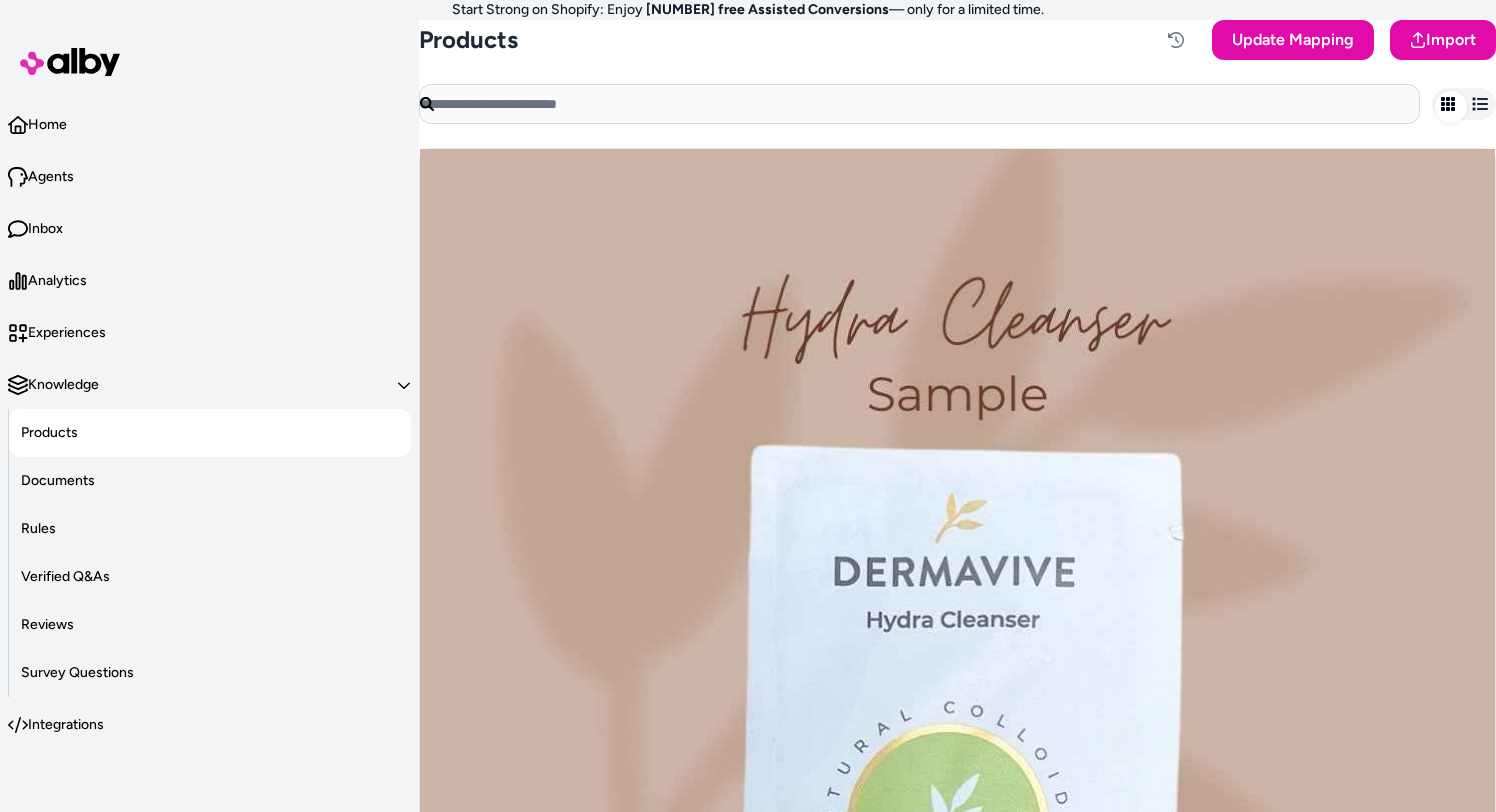 click at bounding box center (919, 104) 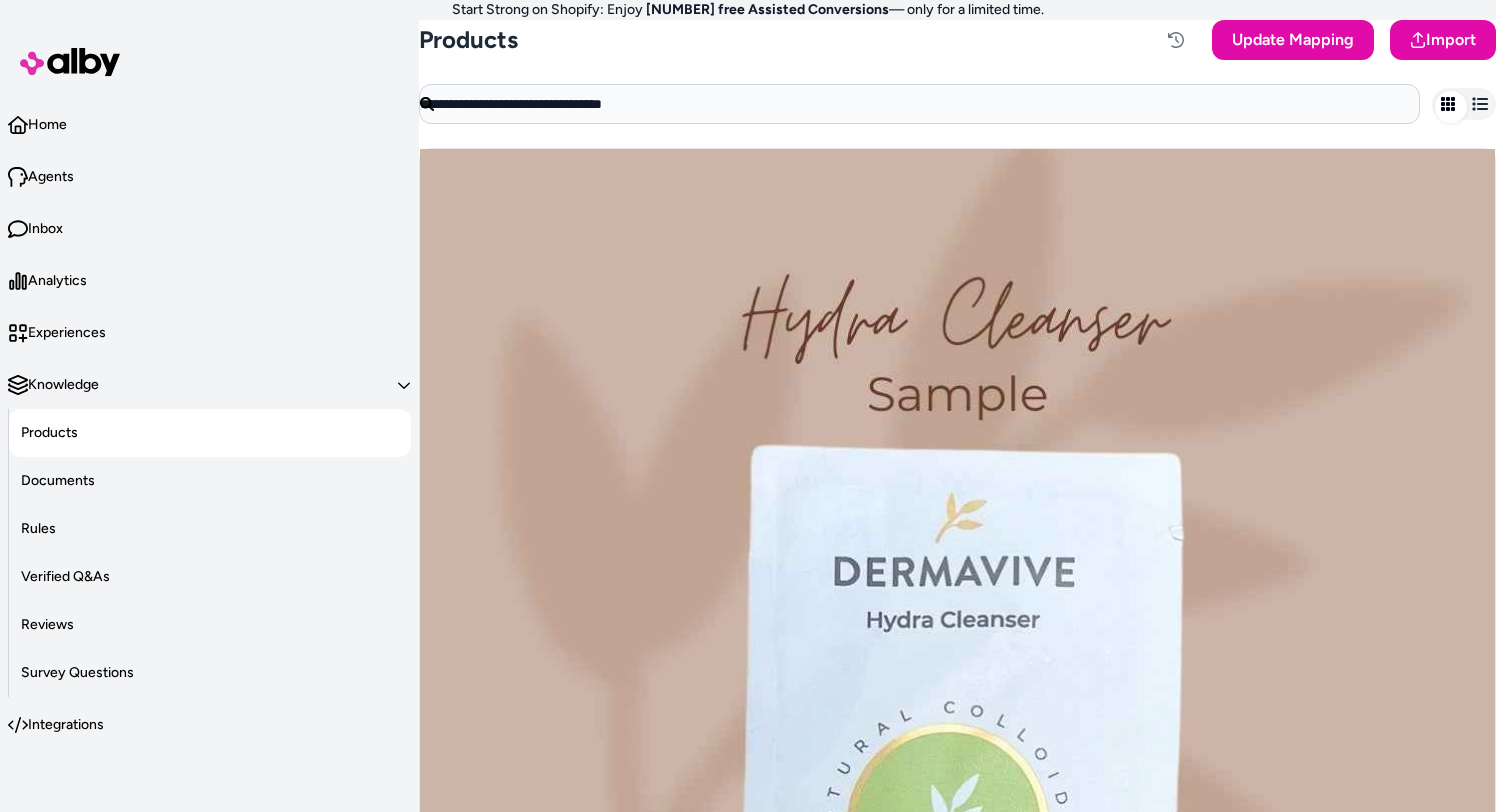 scroll, scrollTop: 0, scrollLeft: 26, axis: horizontal 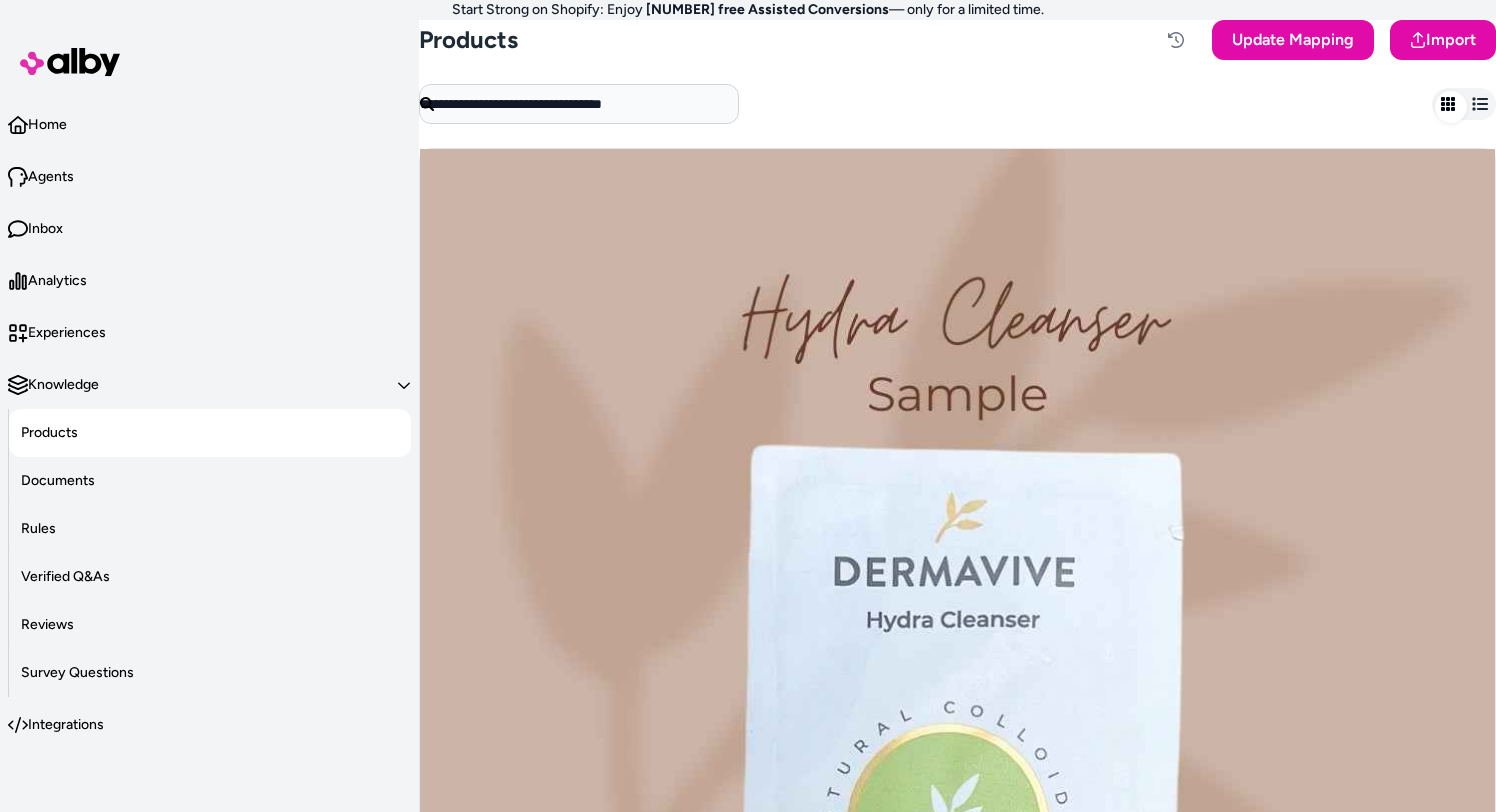 type on "**********" 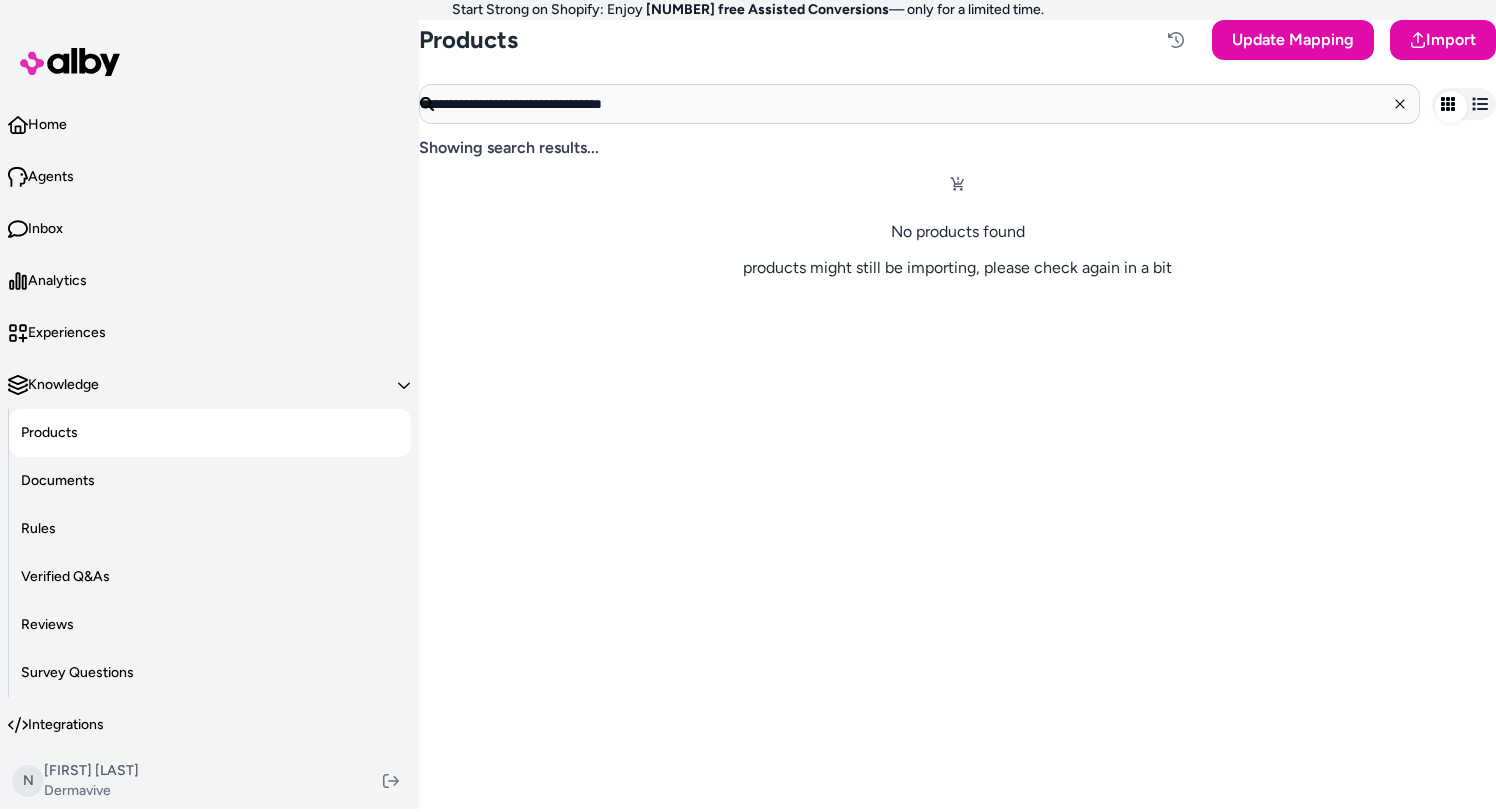 click on "**********" at bounding box center (919, 104) 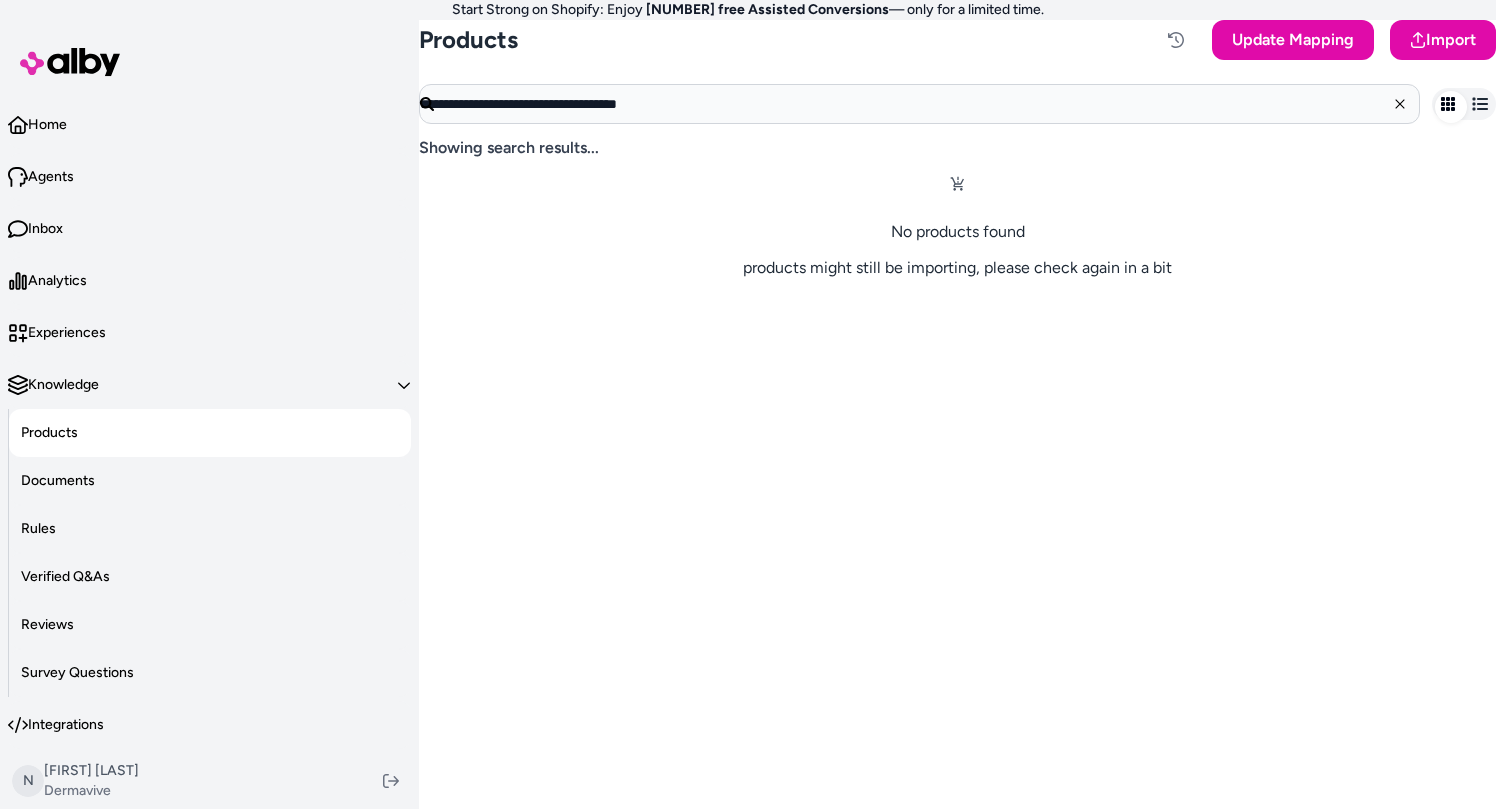 type on "**********" 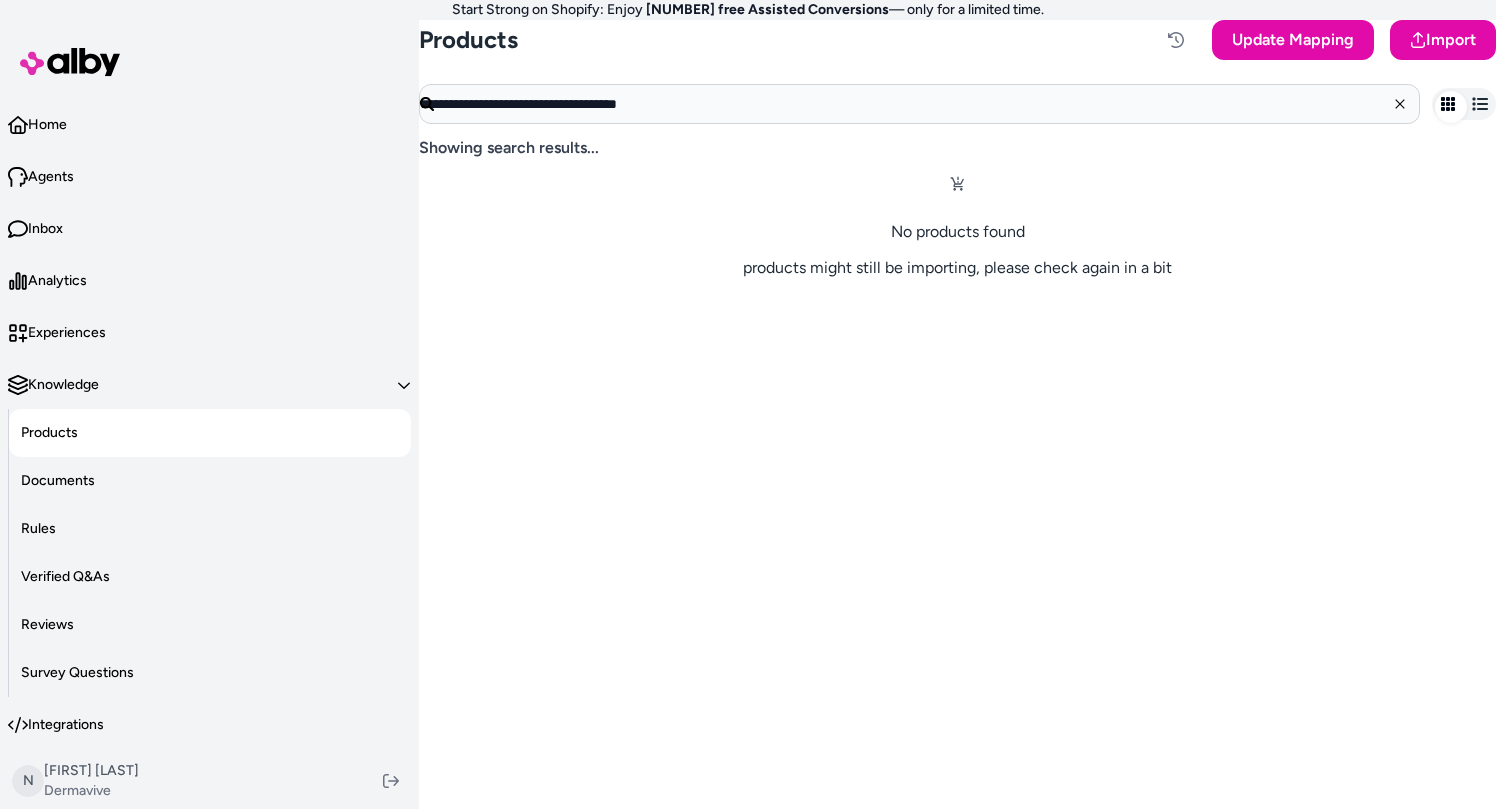 click on "**********" at bounding box center (919, 104) 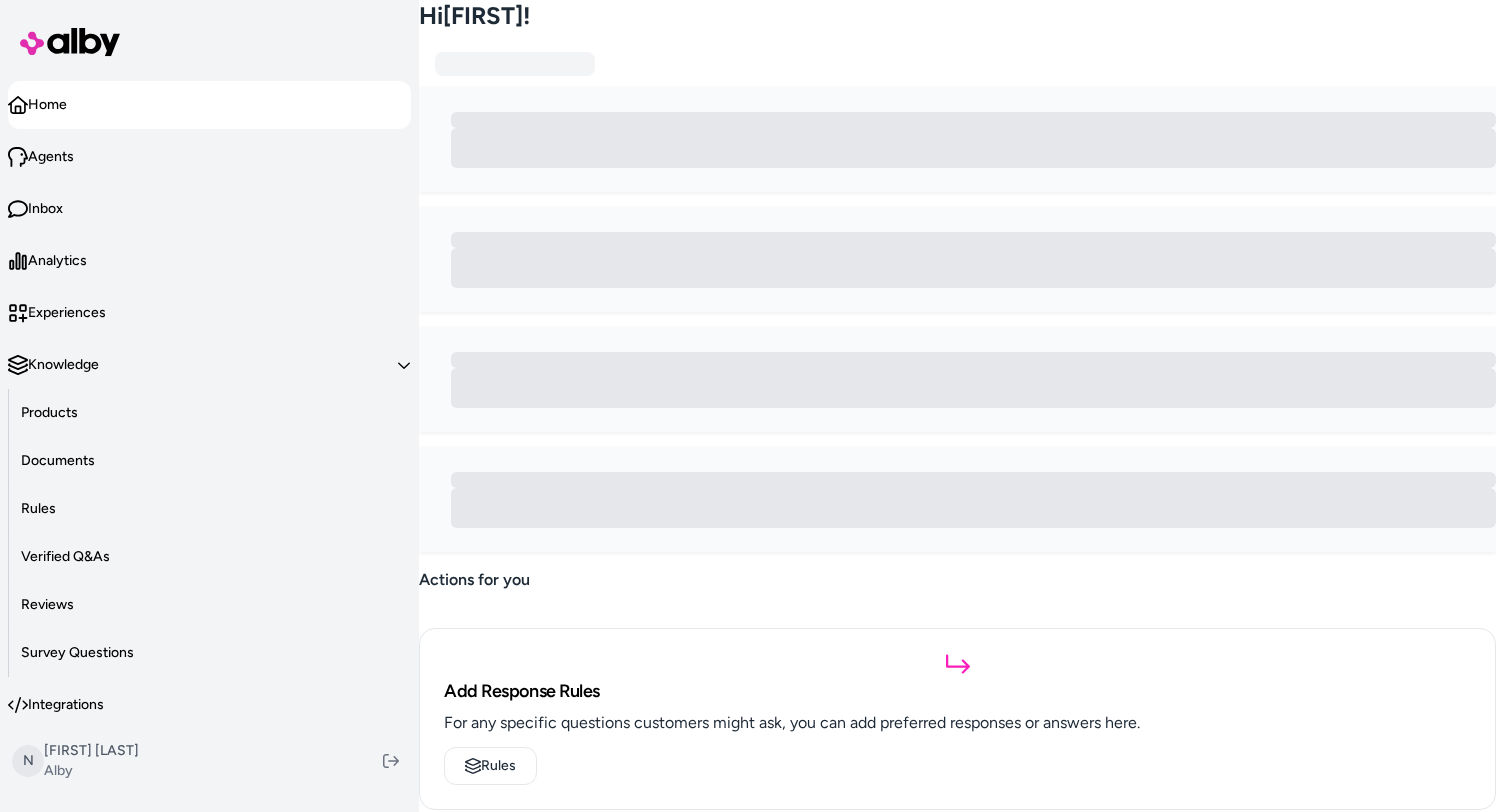 scroll, scrollTop: 0, scrollLeft: 0, axis: both 